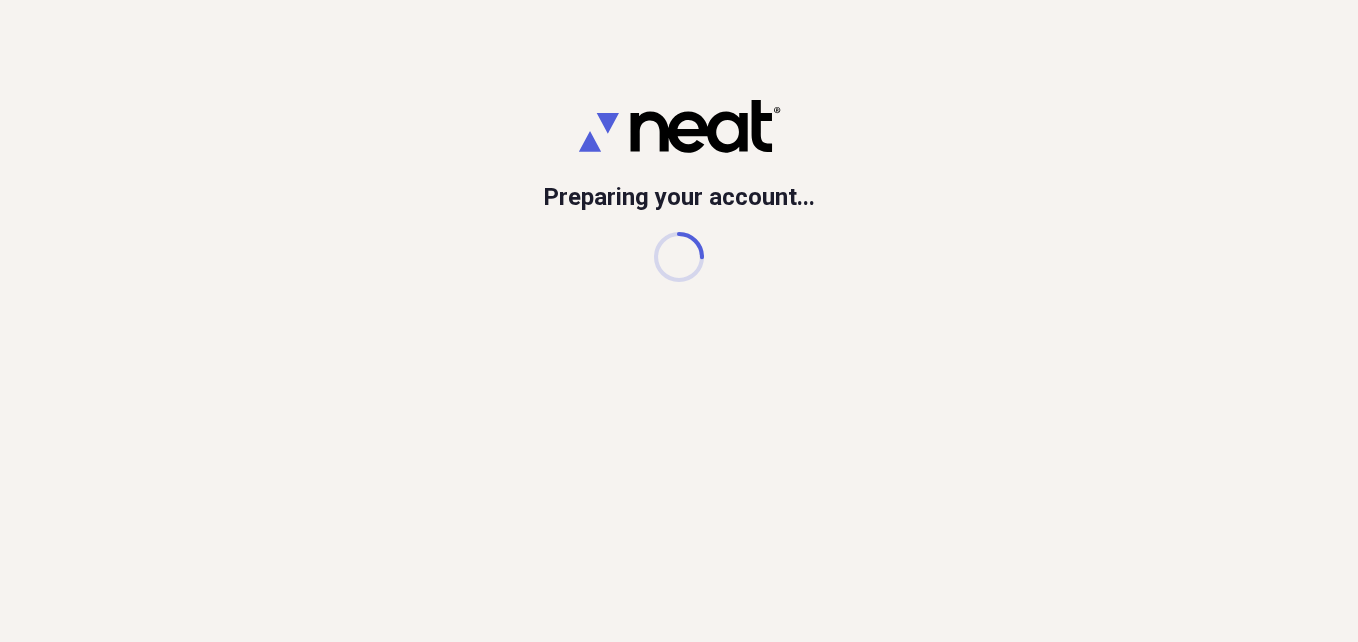 scroll, scrollTop: 0, scrollLeft: 0, axis: both 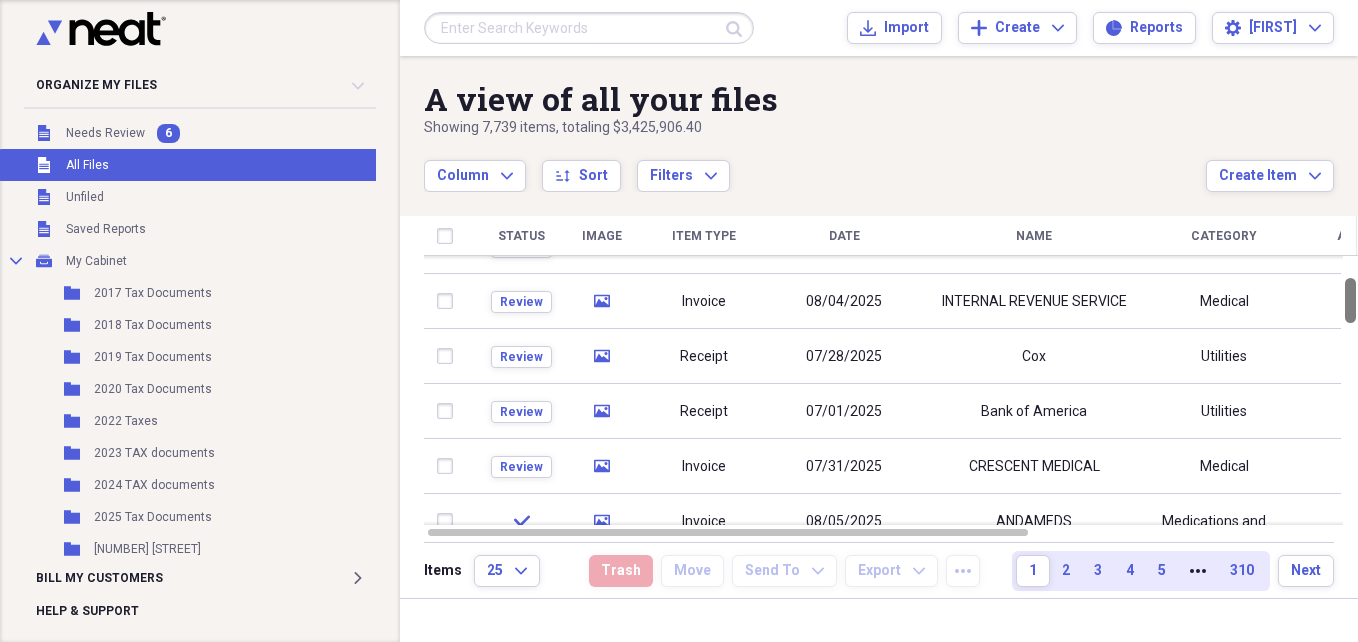 drag, startPoint x: 1350, startPoint y: 287, endPoint x: 1352, endPoint y: 305, distance: 18.110771 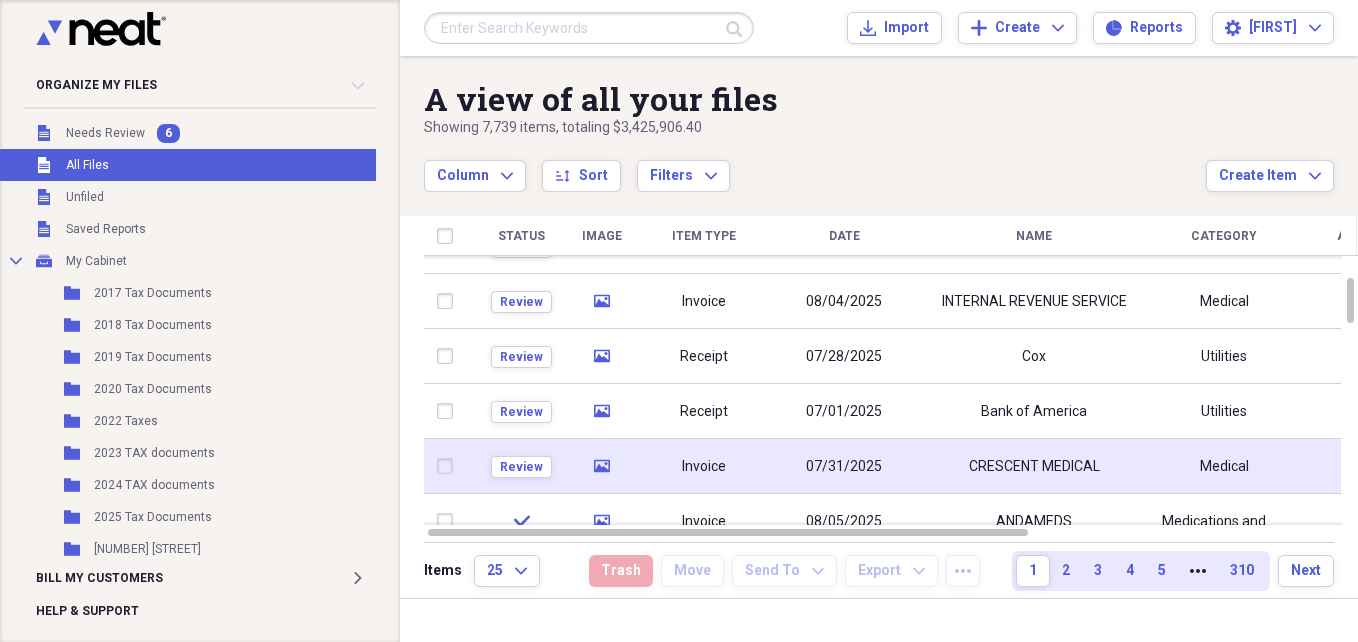 click on "07/31/2025" at bounding box center (844, 466) 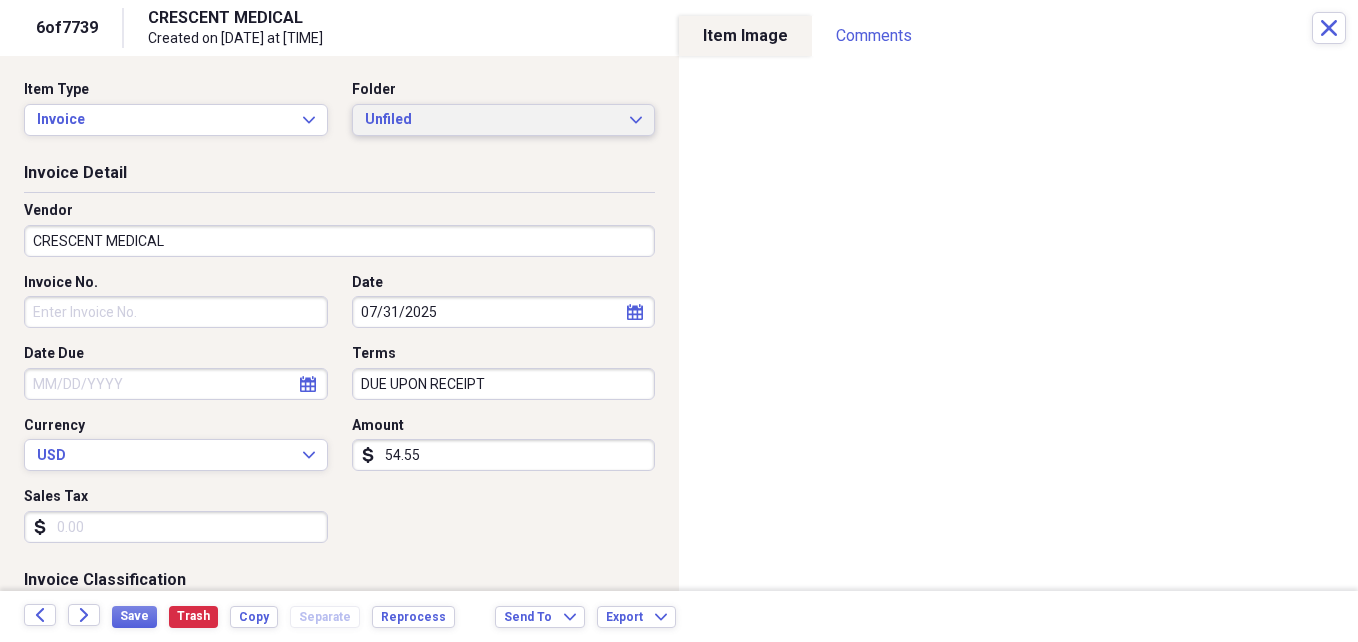 click on "Expand" 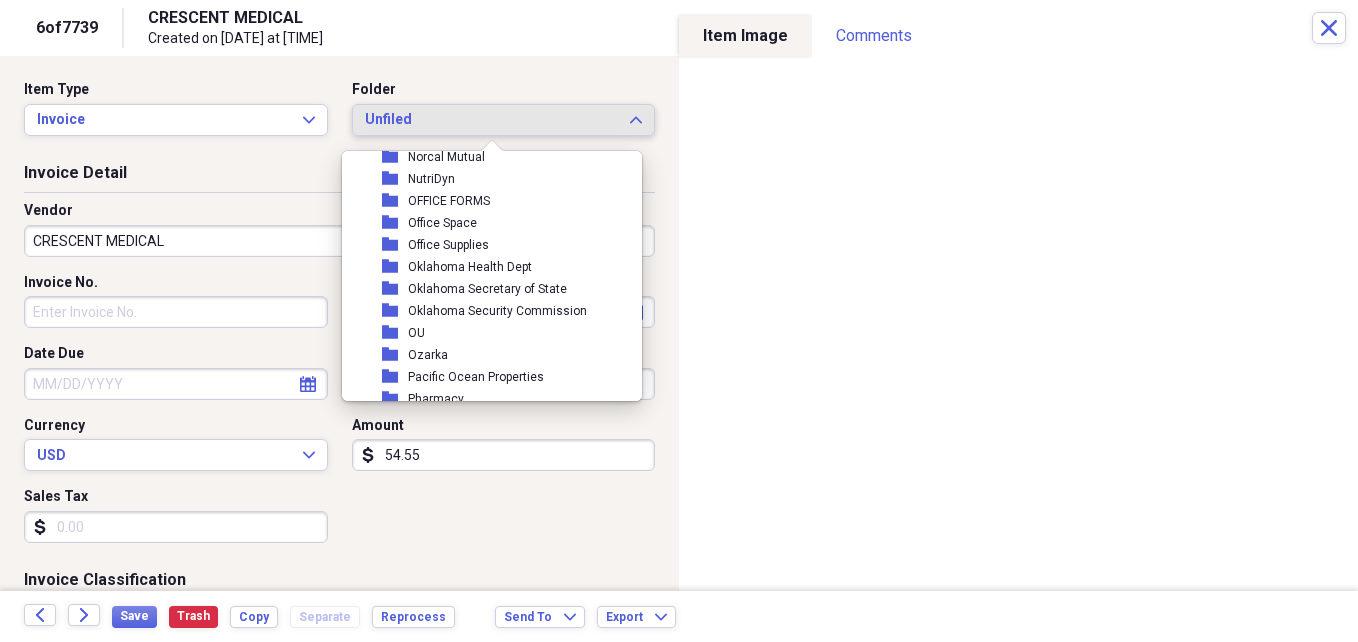 scroll, scrollTop: 1920, scrollLeft: 0, axis: vertical 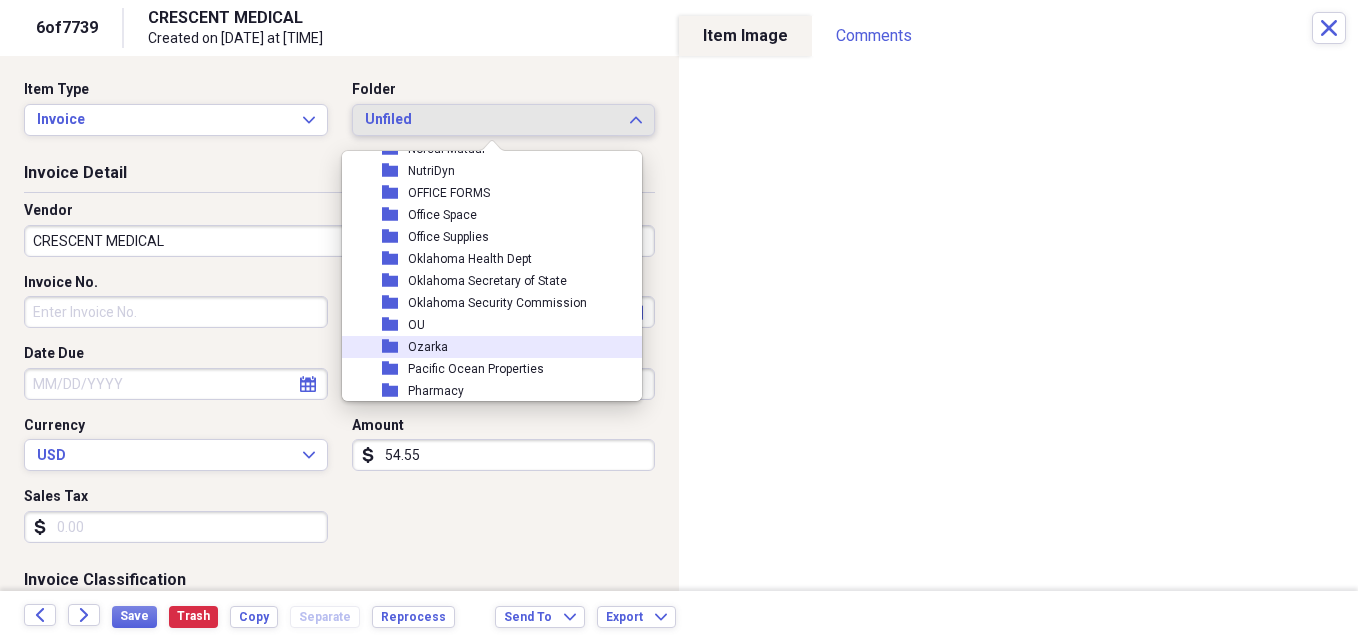 click on "Ozarka" at bounding box center (428, 347) 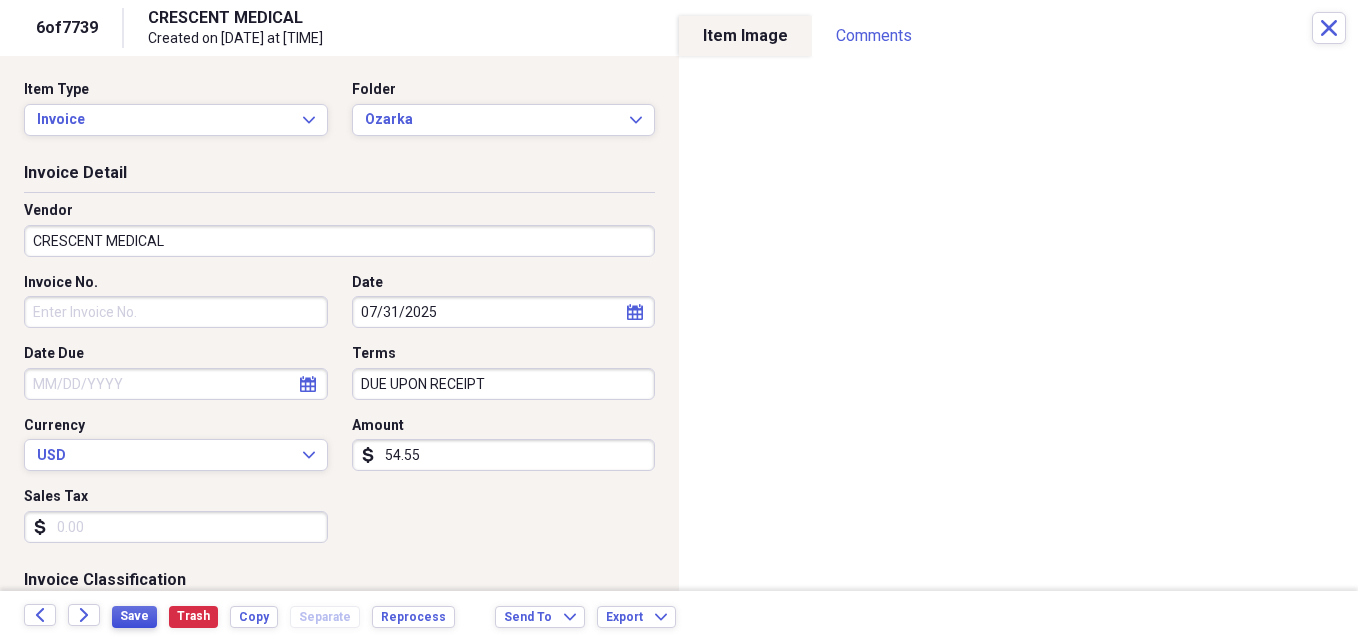click on "Save" at bounding box center (134, 616) 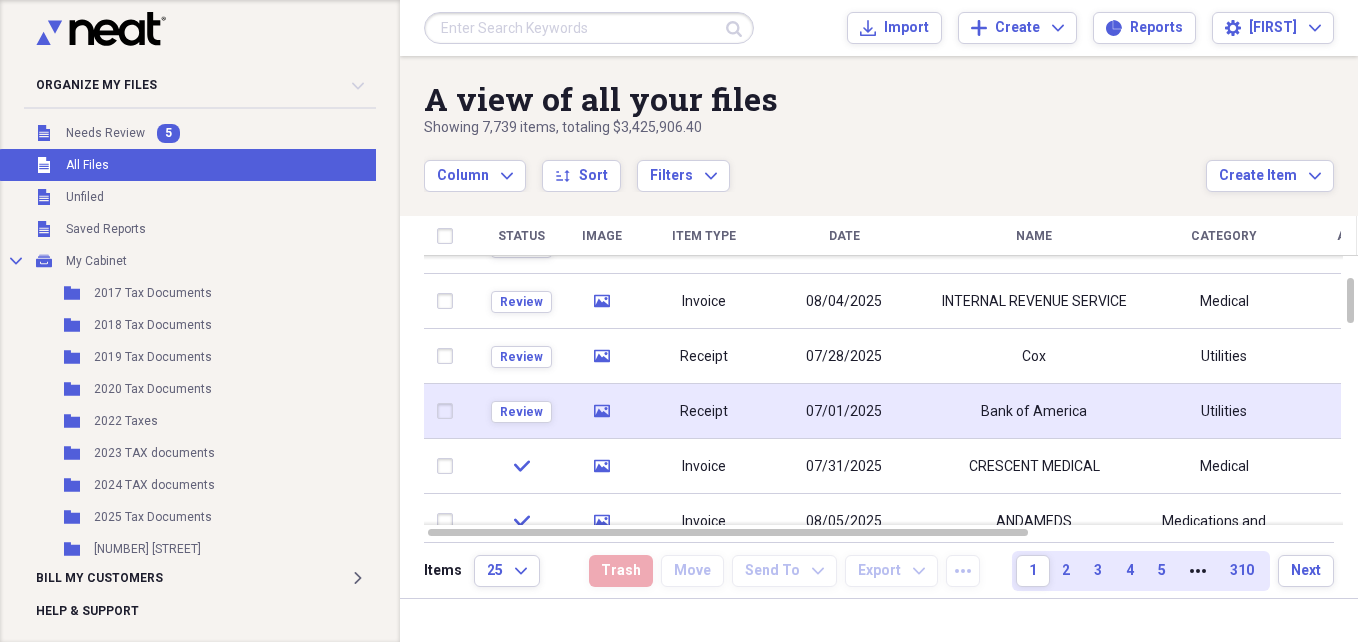 click on "Receipt" at bounding box center [704, 412] 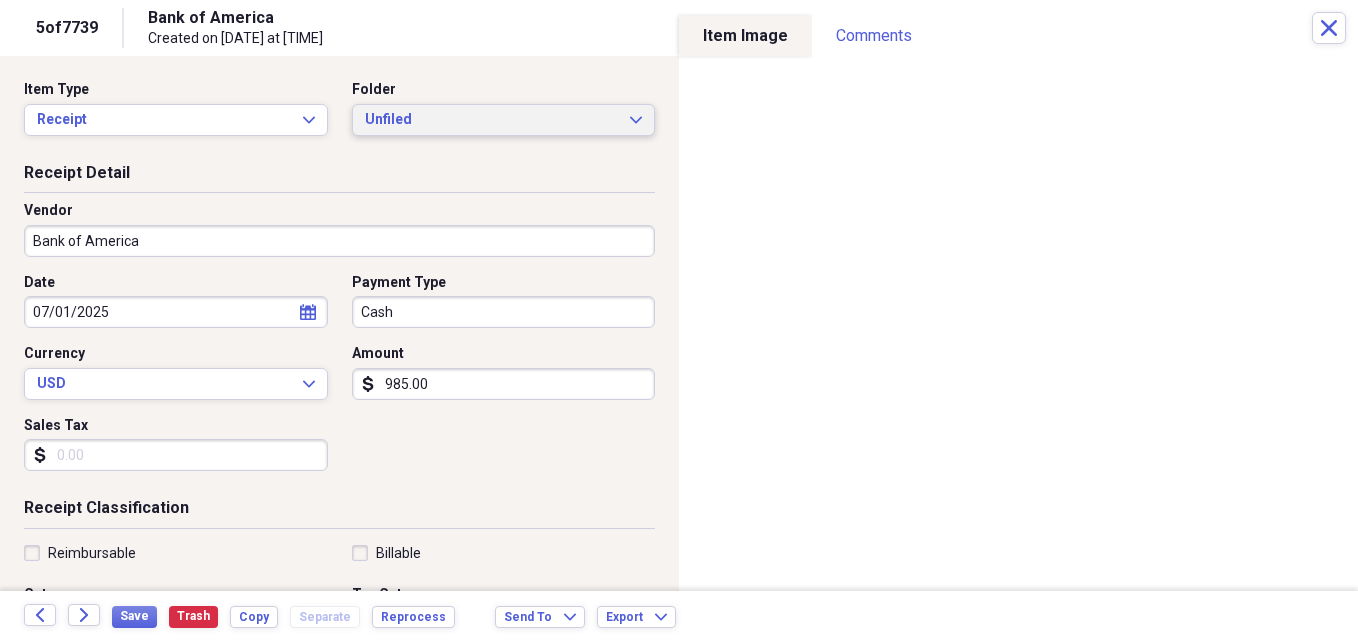 click on "Expand" 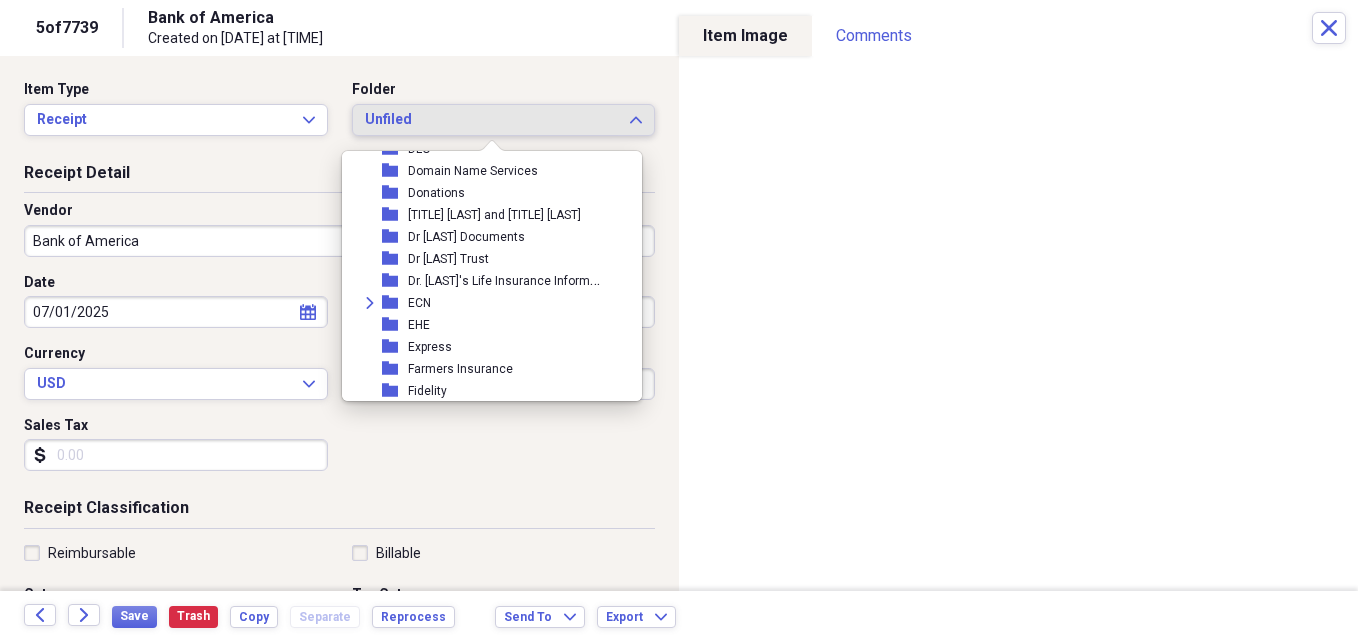 scroll, scrollTop: 1080, scrollLeft: 0, axis: vertical 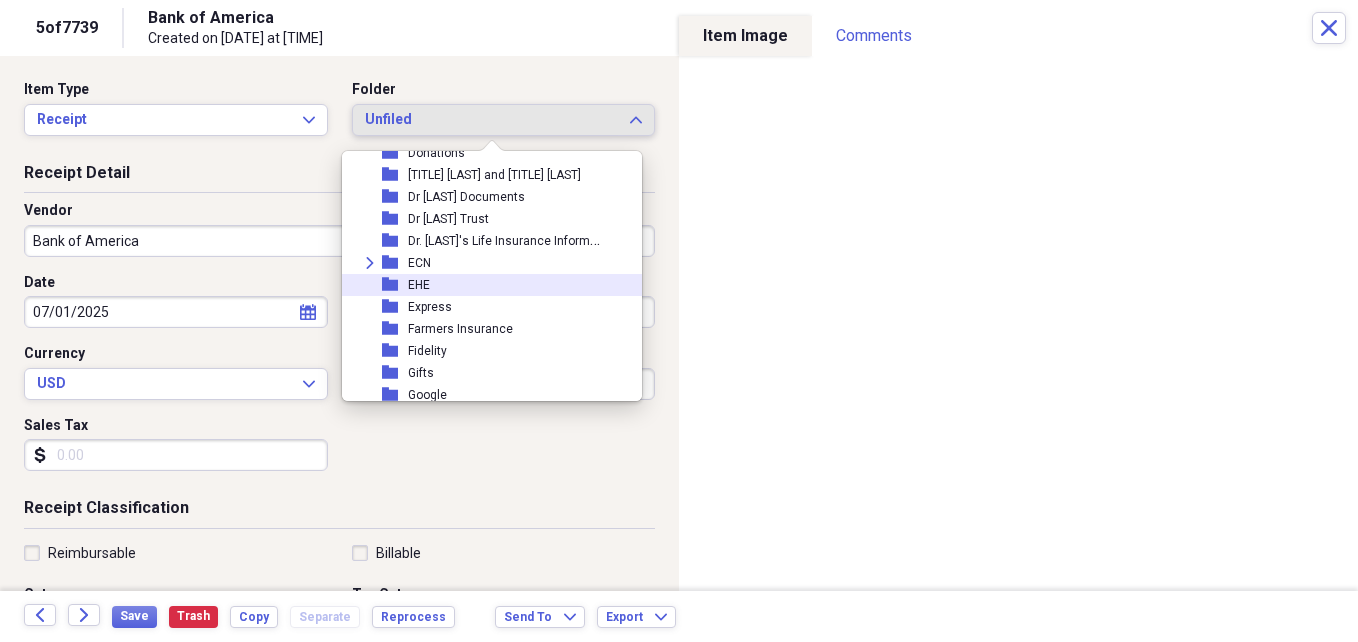click on "EHE" at bounding box center [419, 285] 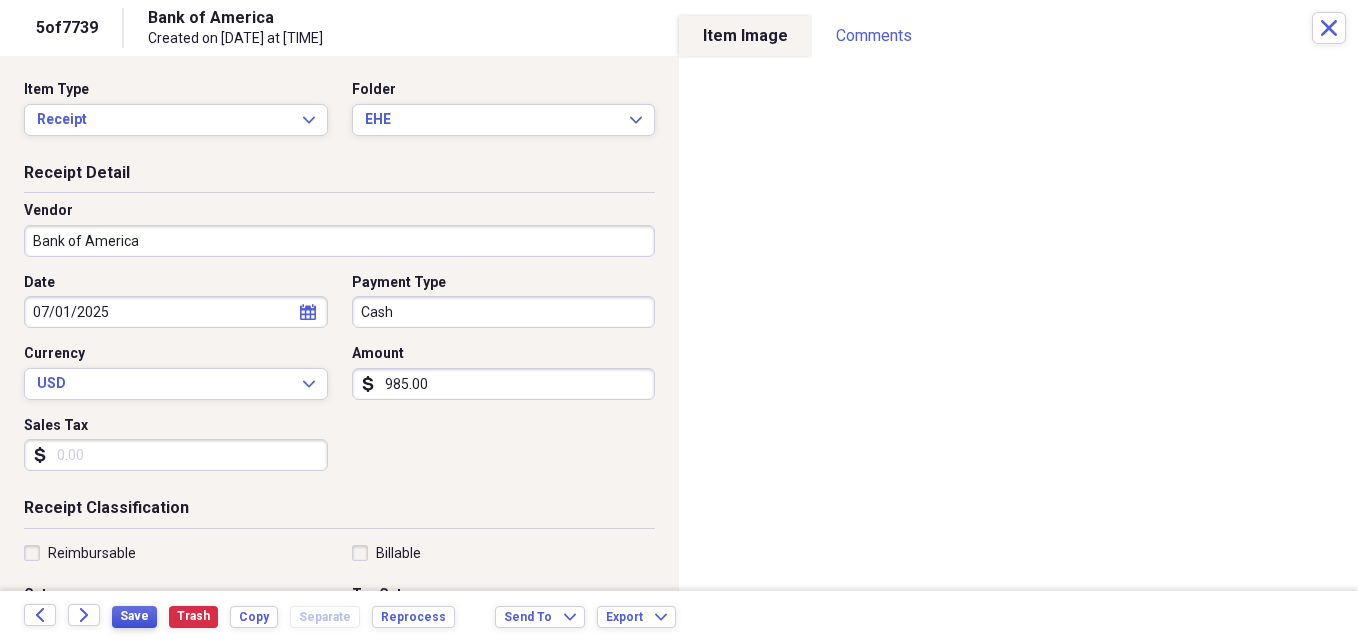click on "Save" at bounding box center [134, 616] 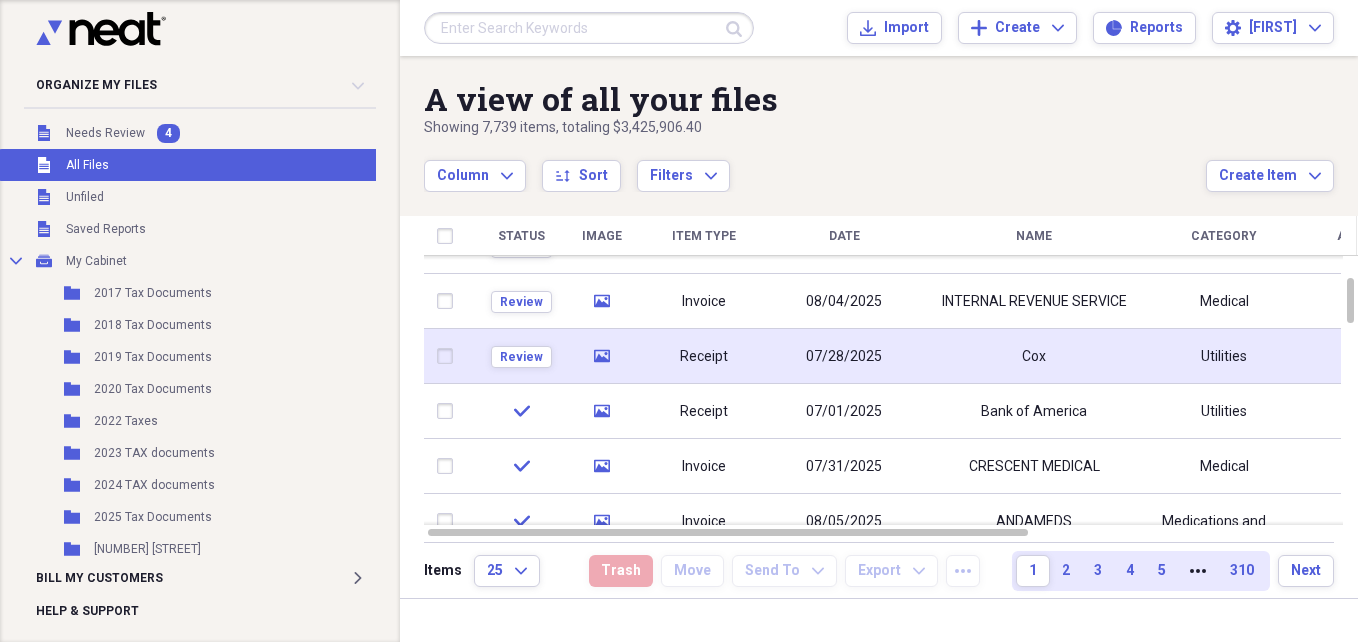click on "Receipt" at bounding box center [704, 357] 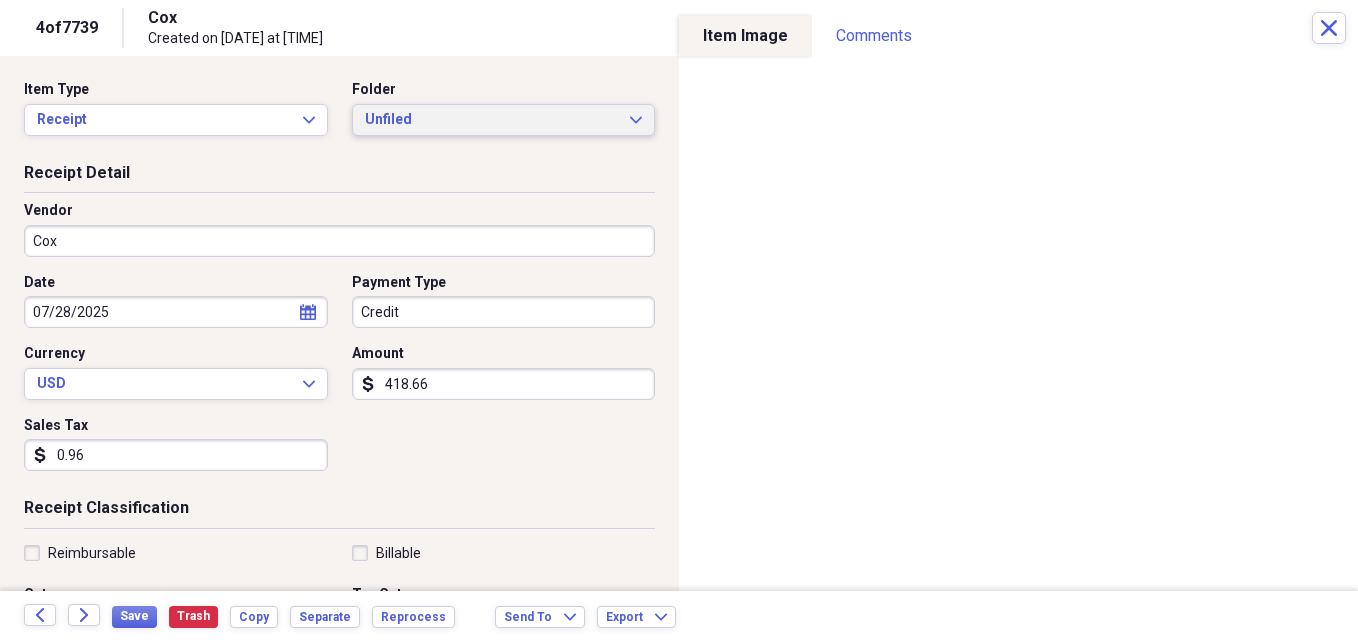 click on "Expand" 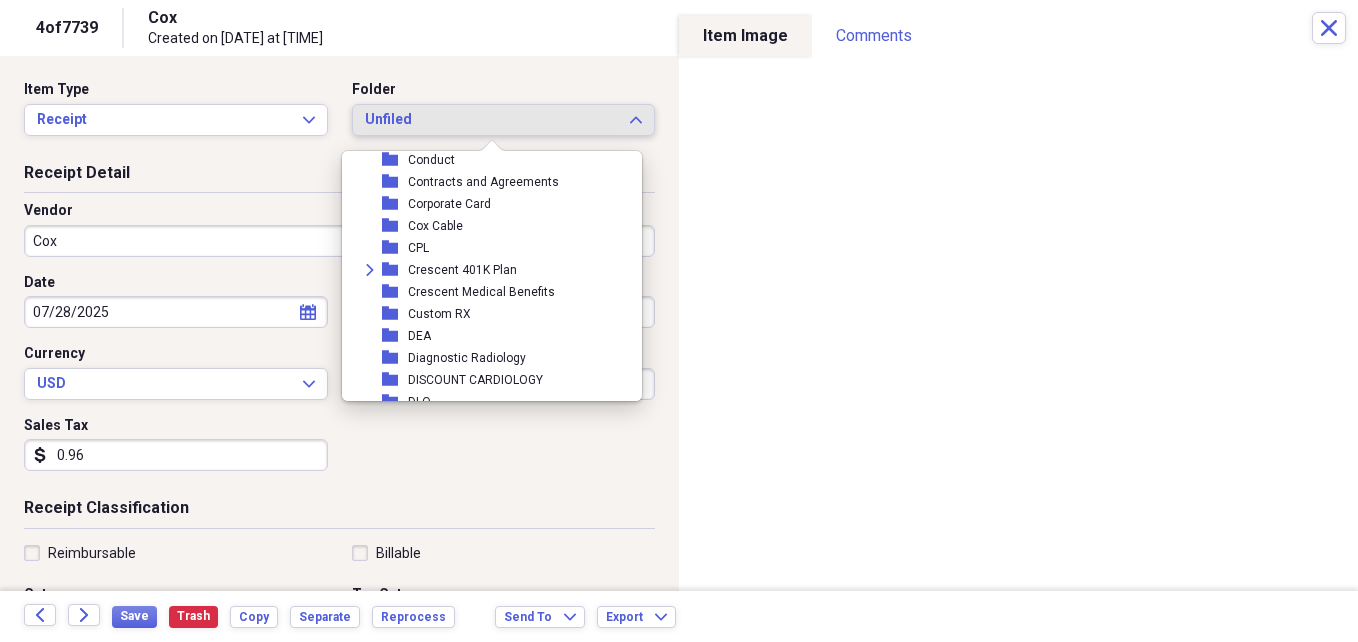 scroll, scrollTop: 827, scrollLeft: 0, axis: vertical 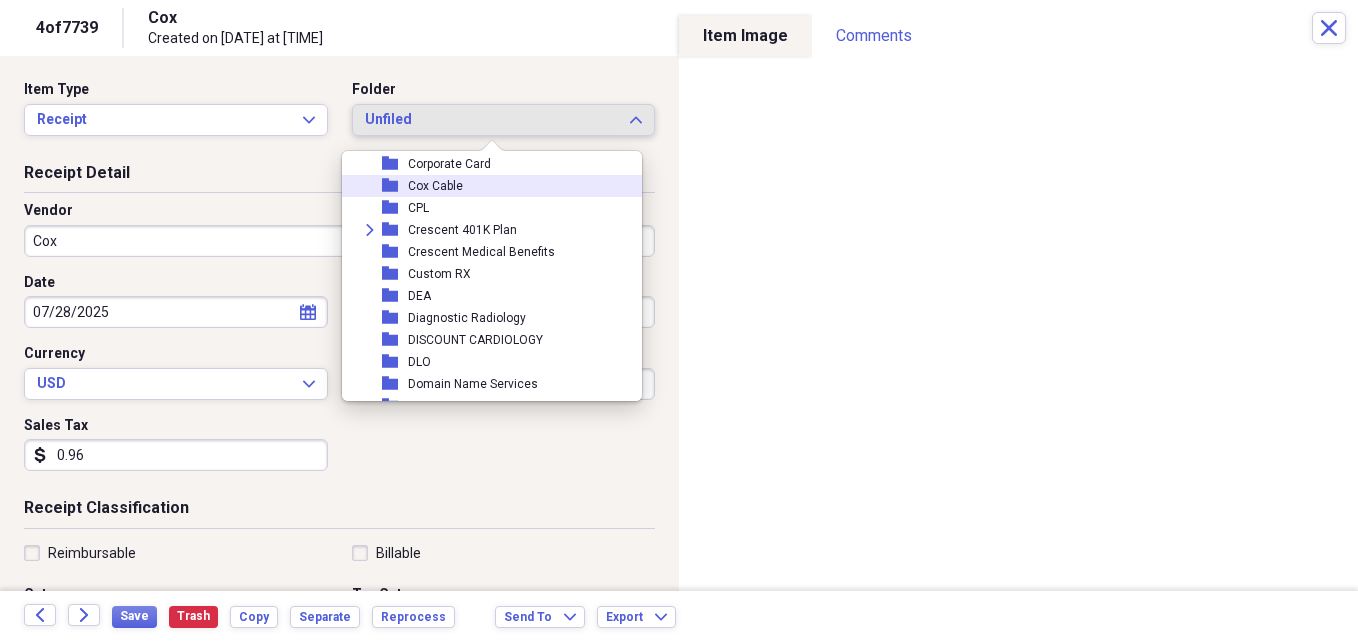 click on "Cox Cable" at bounding box center (435, 186) 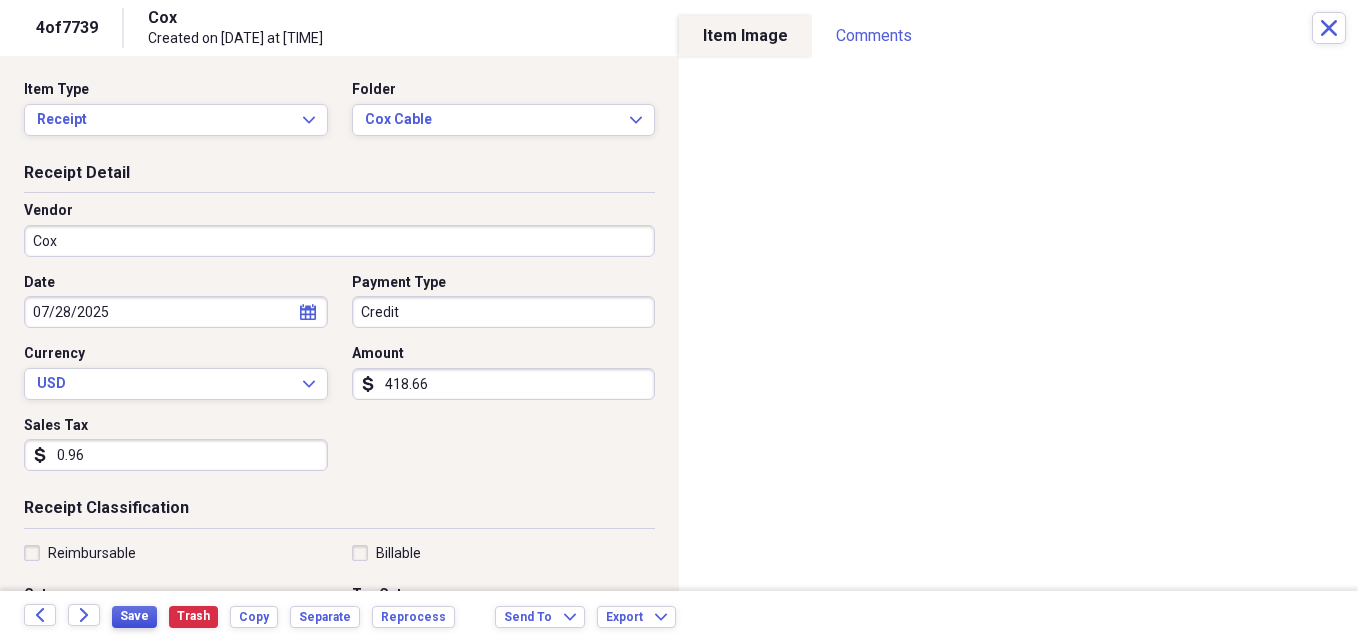 click on "Save" at bounding box center (134, 616) 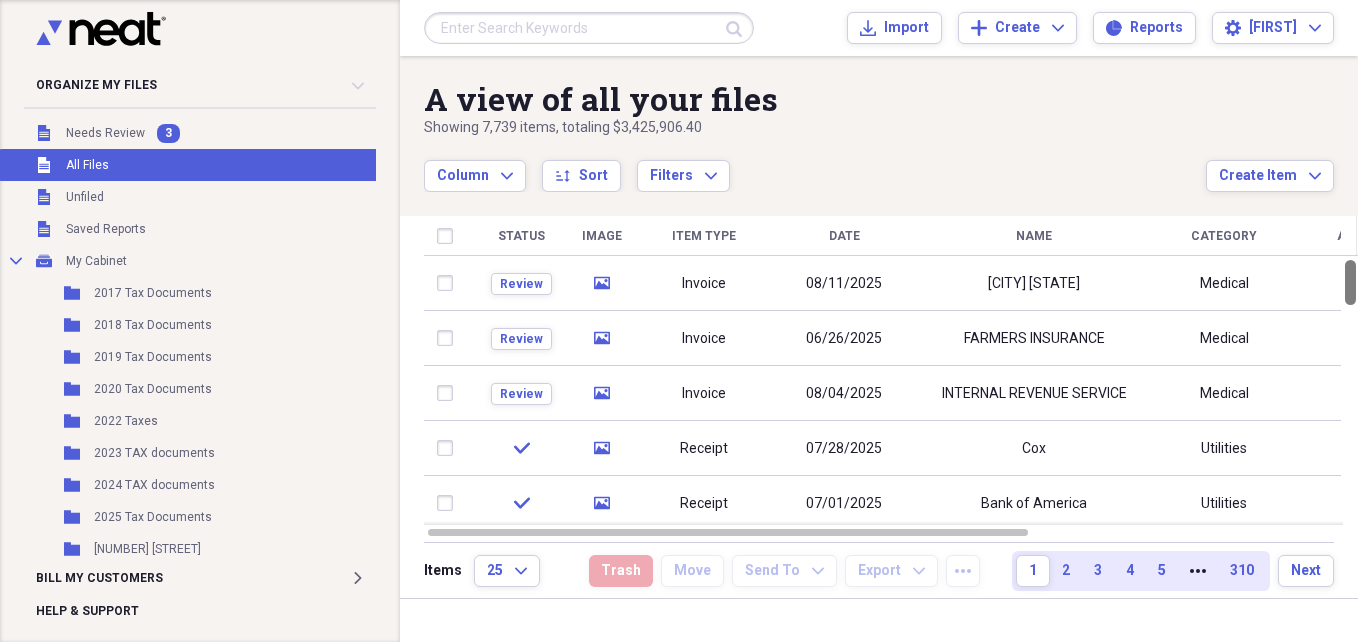 drag, startPoint x: 1351, startPoint y: 306, endPoint x: 1345, endPoint y: 278, distance: 28.635643 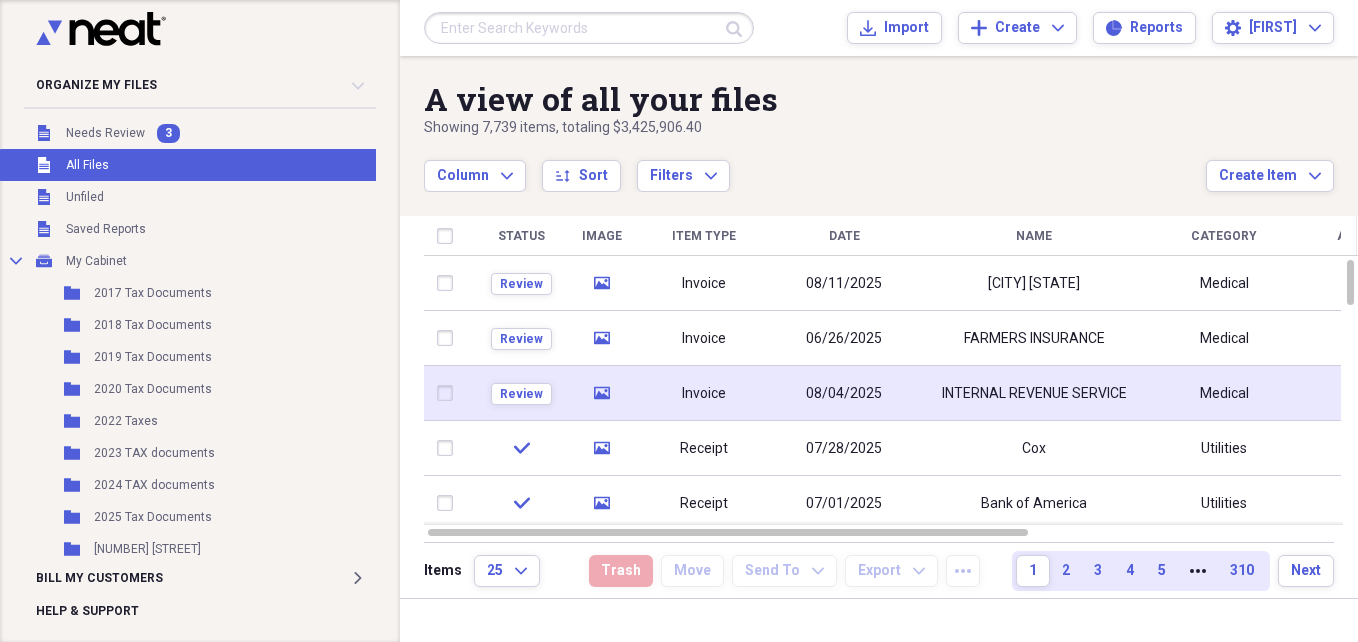 click on "Invoice" at bounding box center (704, 393) 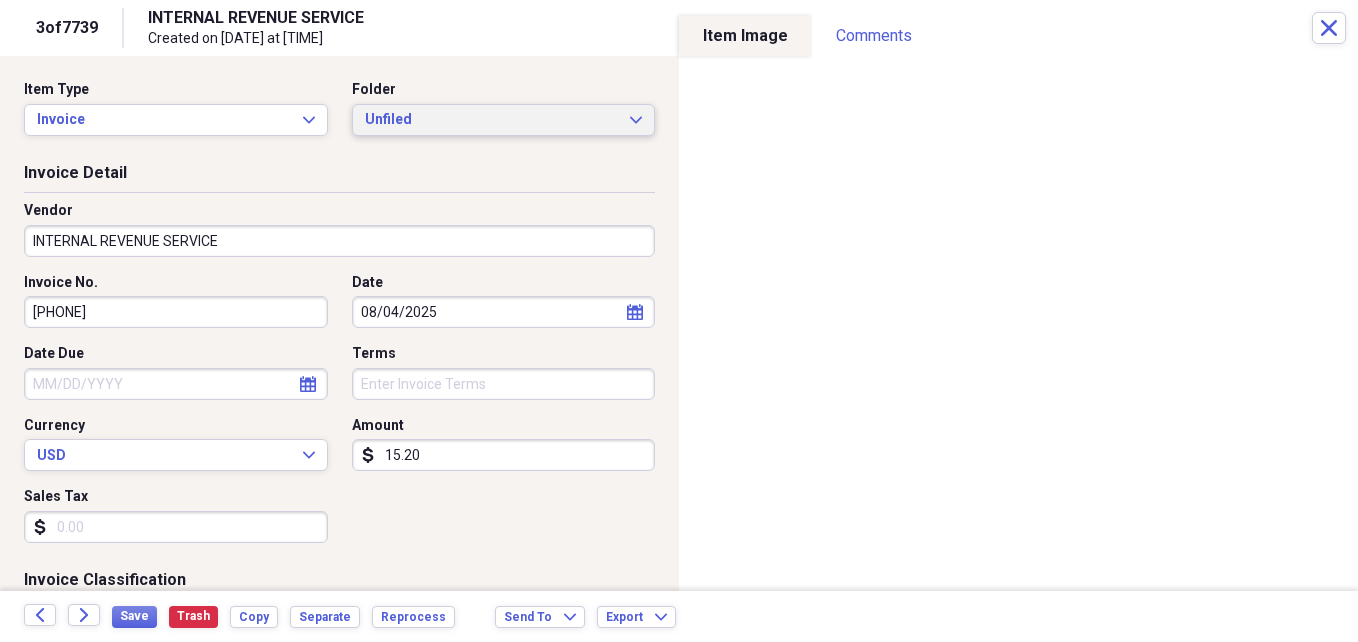 click on "Expand" 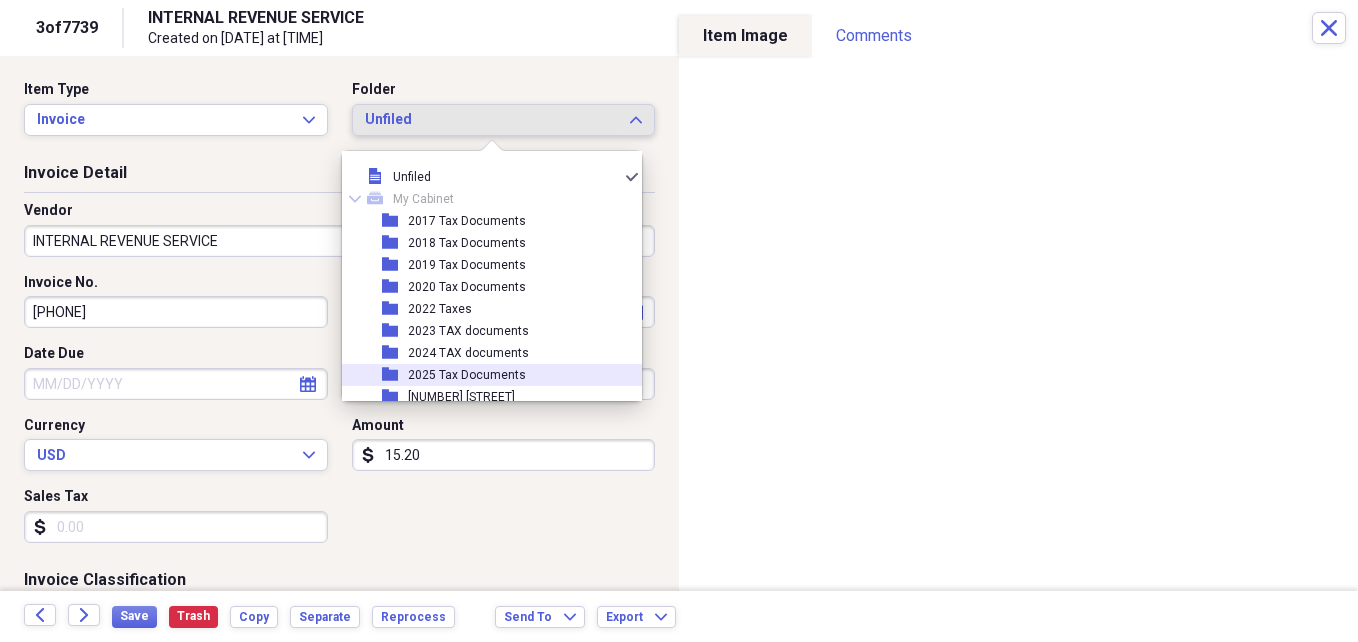 click on "2025 Tax Documents" at bounding box center [467, 375] 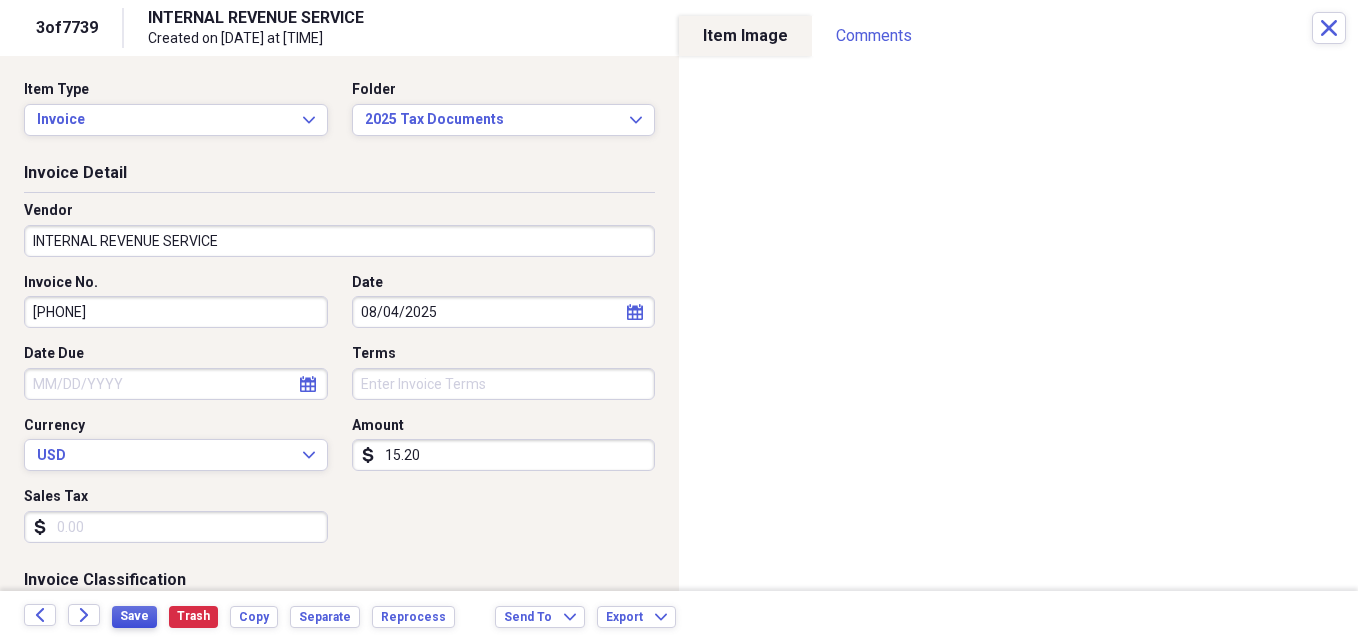 click on "Save" at bounding box center (134, 616) 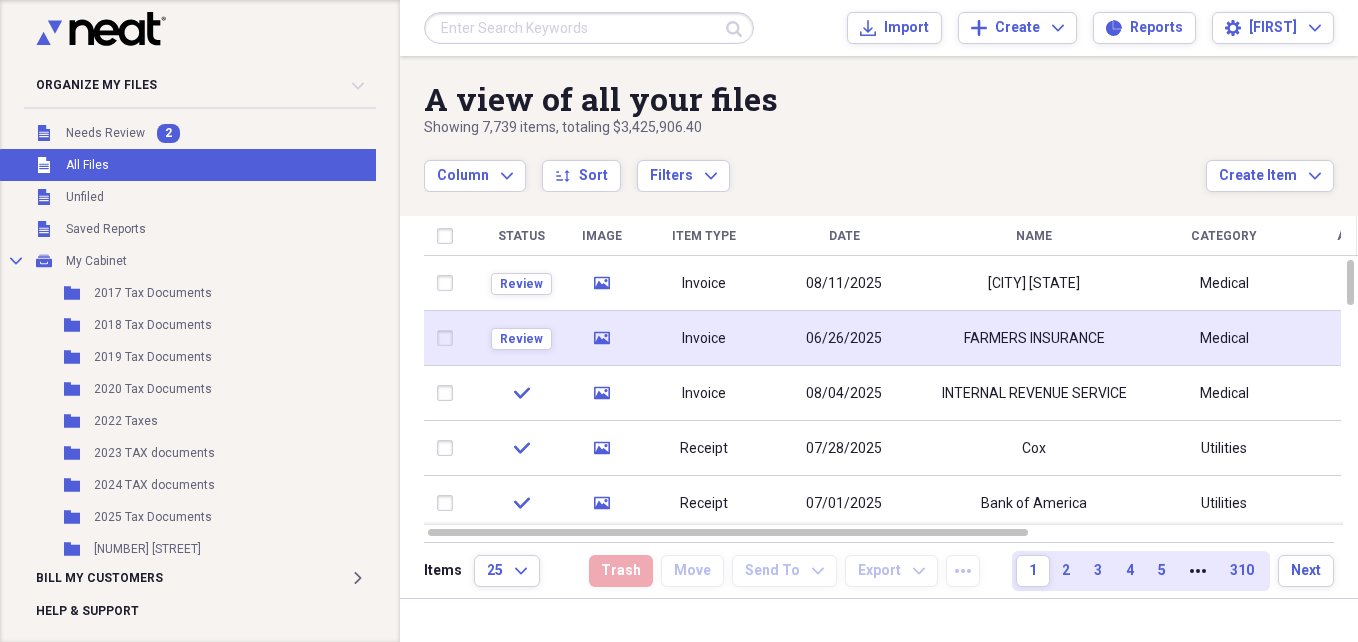 click on "Invoice" at bounding box center [704, 338] 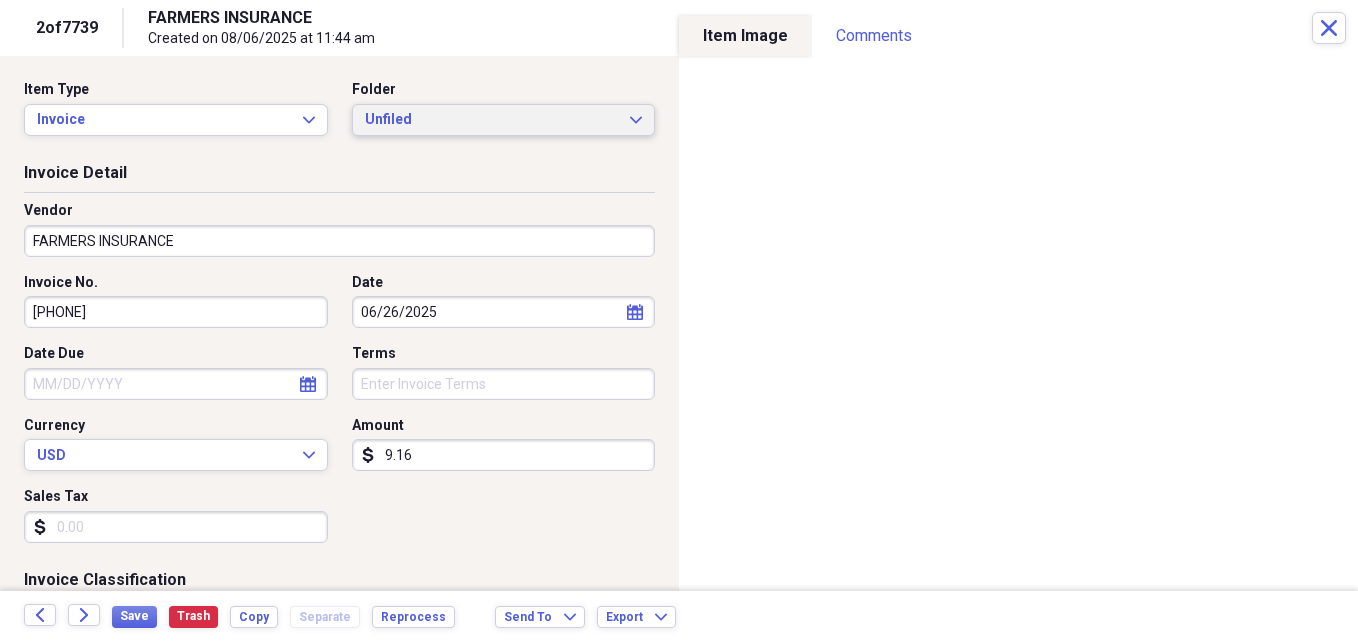 click on "Expand" 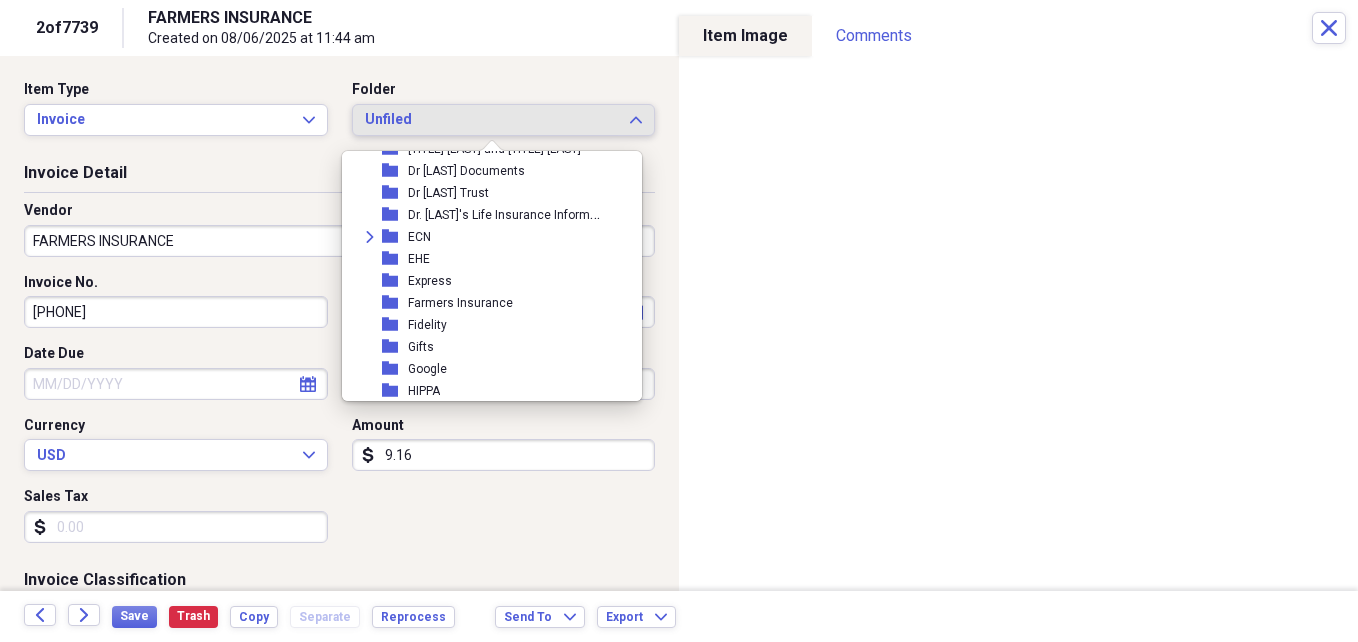 scroll, scrollTop: 1186, scrollLeft: 0, axis: vertical 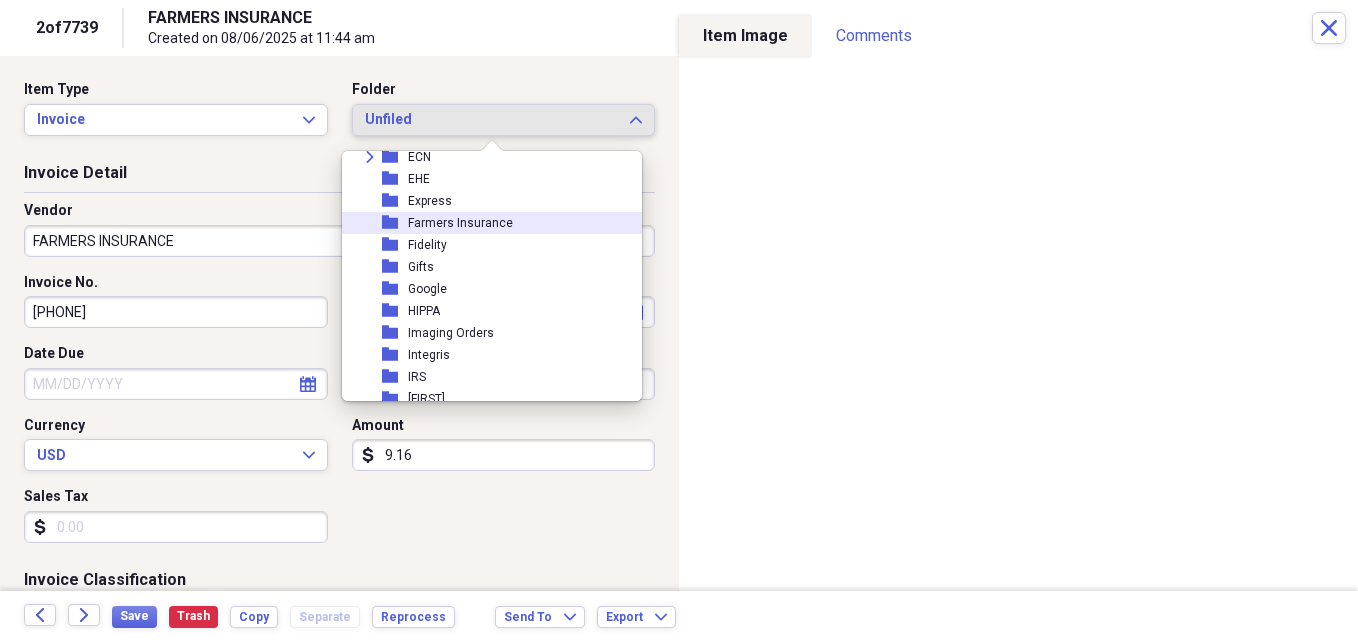click on "Farmers Insurance" at bounding box center [460, 223] 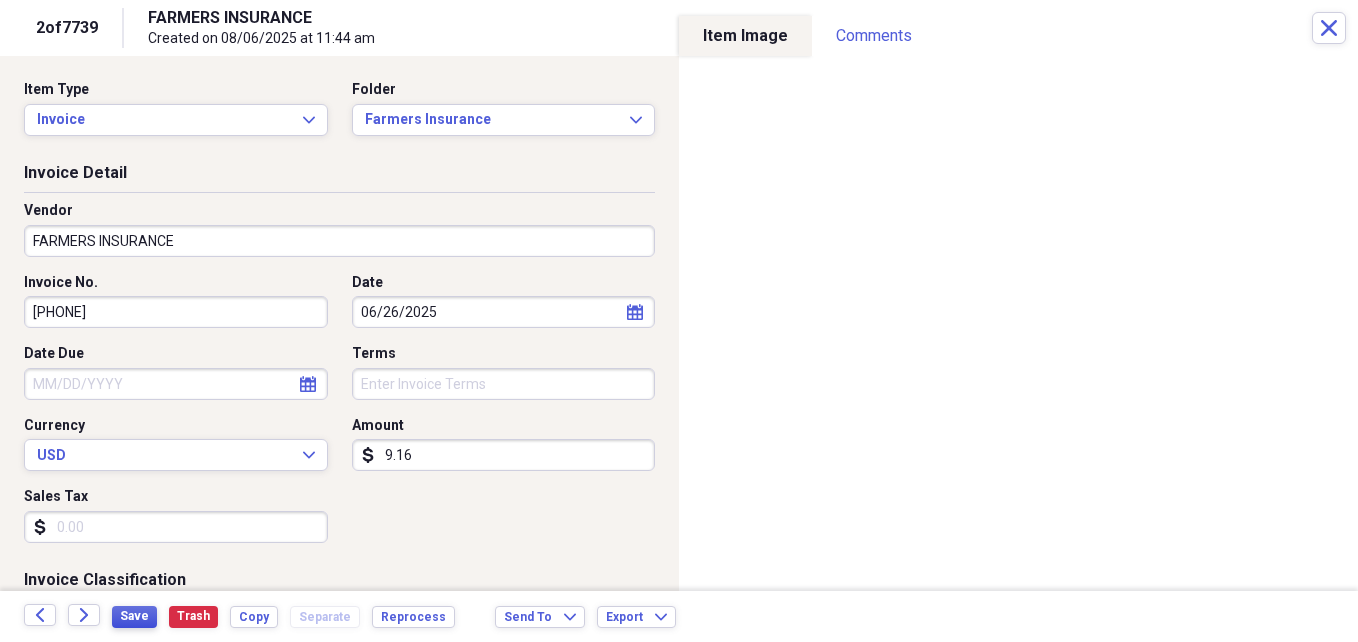 click on "Save" at bounding box center (134, 616) 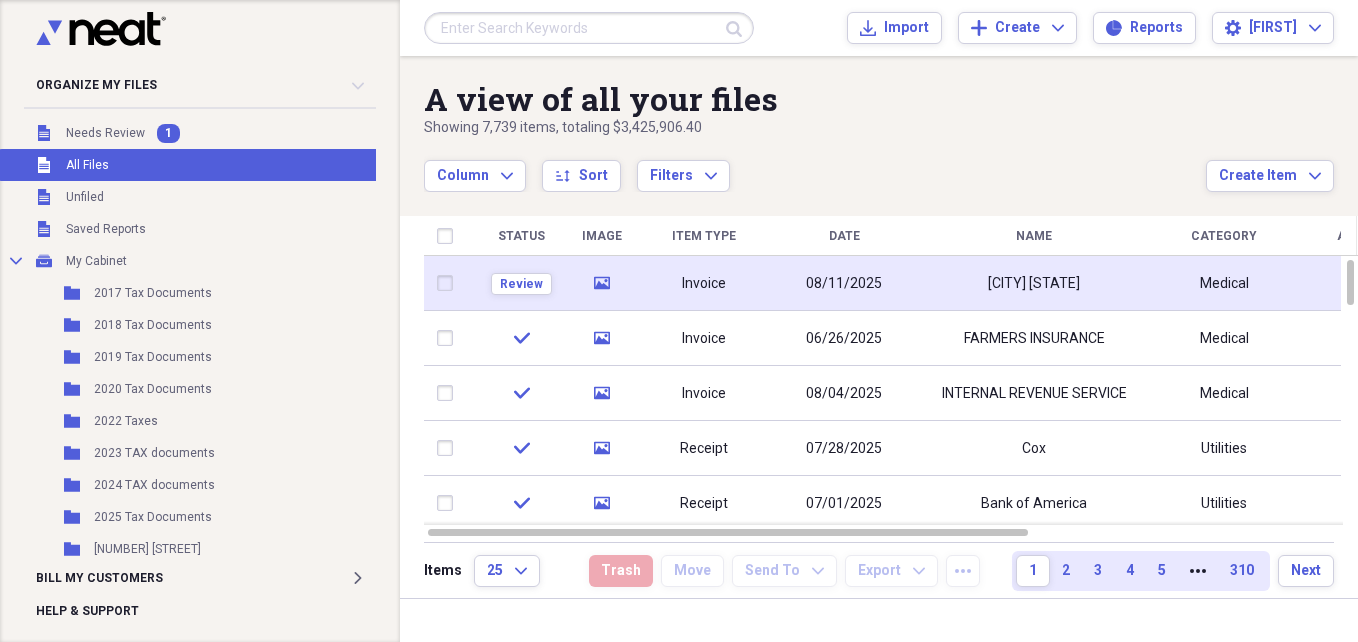 click on "Invoice" at bounding box center (704, 284) 